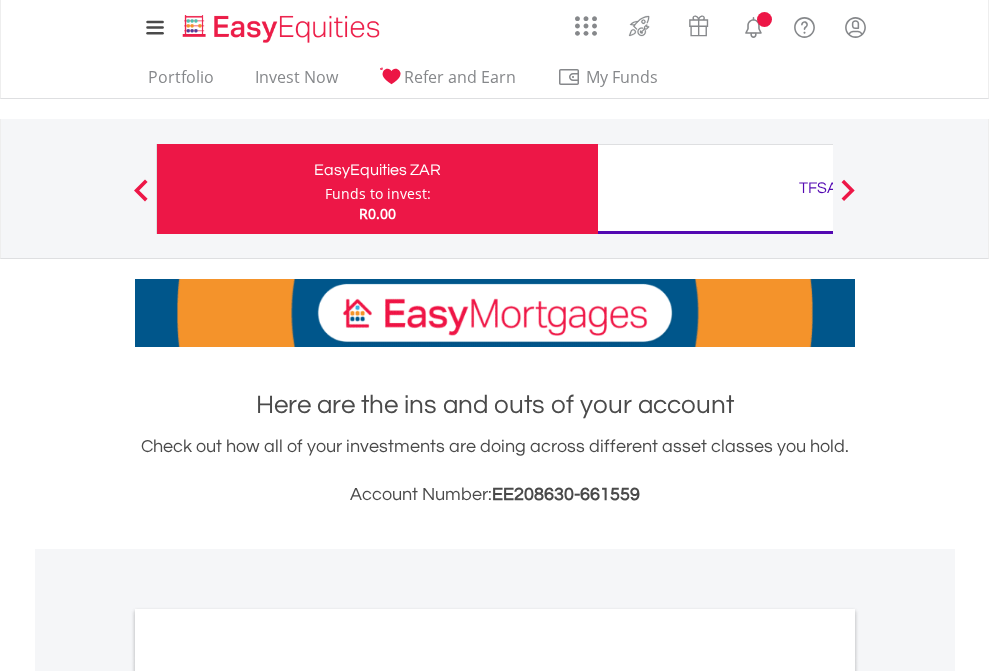 scroll, scrollTop: 0, scrollLeft: 0, axis: both 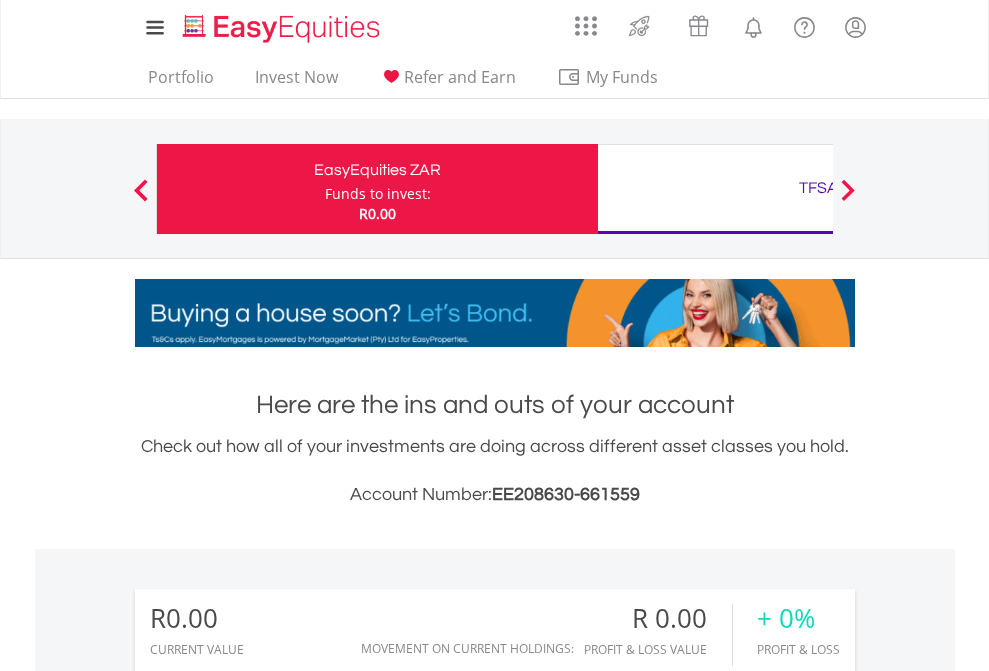 click on "Funds to invest:" at bounding box center [378, 194] 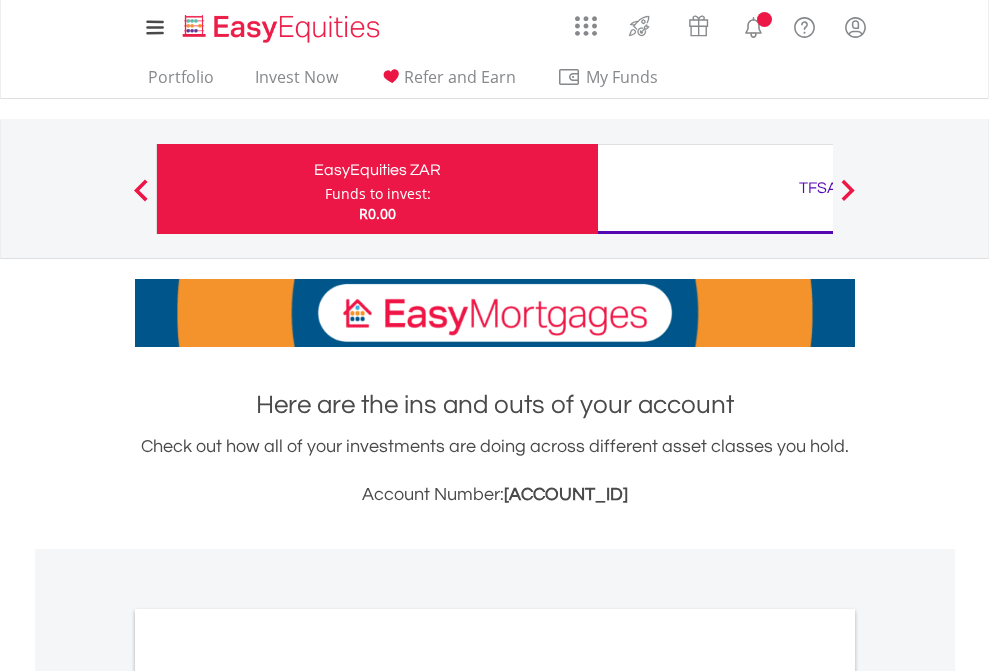 scroll, scrollTop: 0, scrollLeft: 0, axis: both 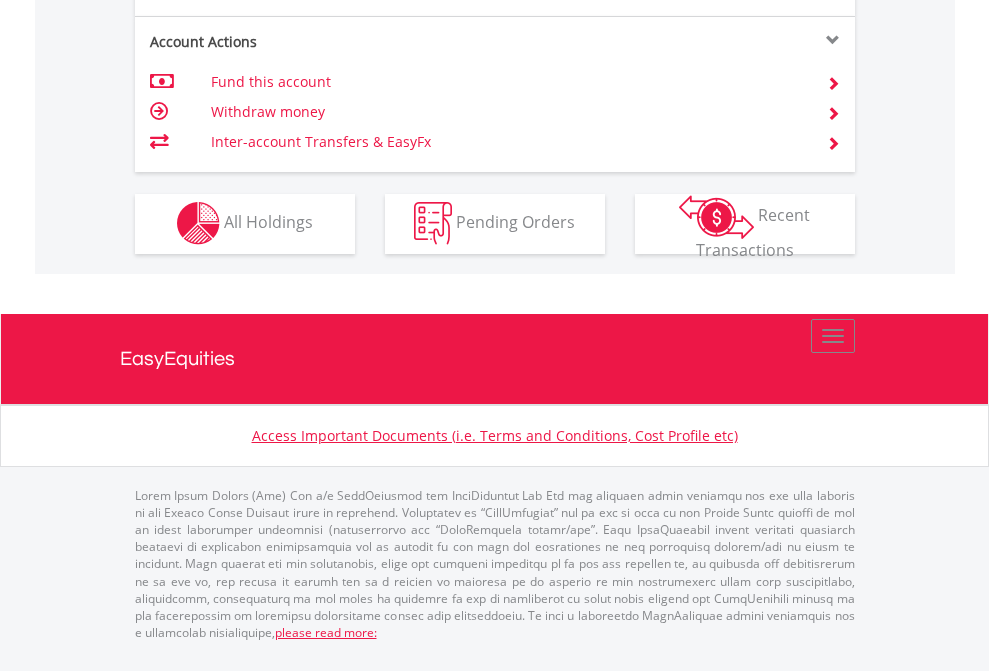 click on "Investment types" at bounding box center [706, -353] 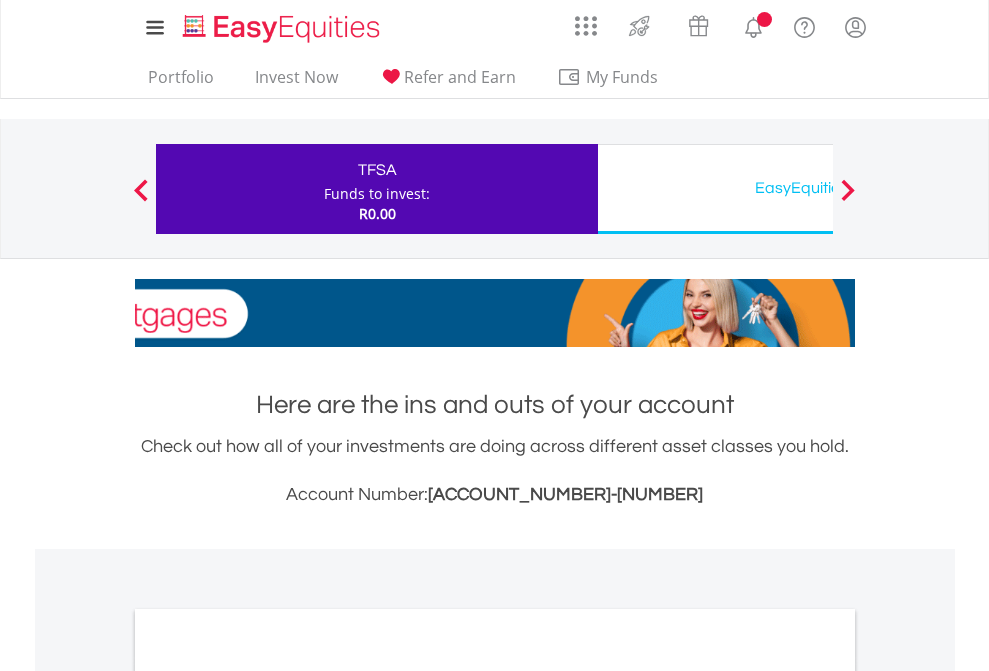 scroll, scrollTop: 0, scrollLeft: 0, axis: both 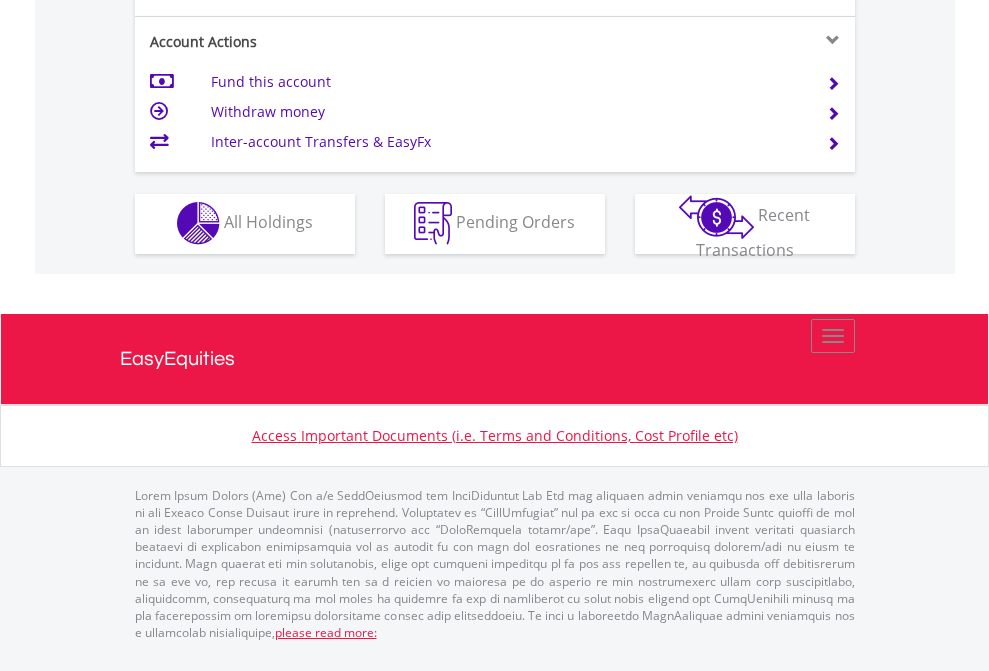 click on "Investment types" at bounding box center (706, -353) 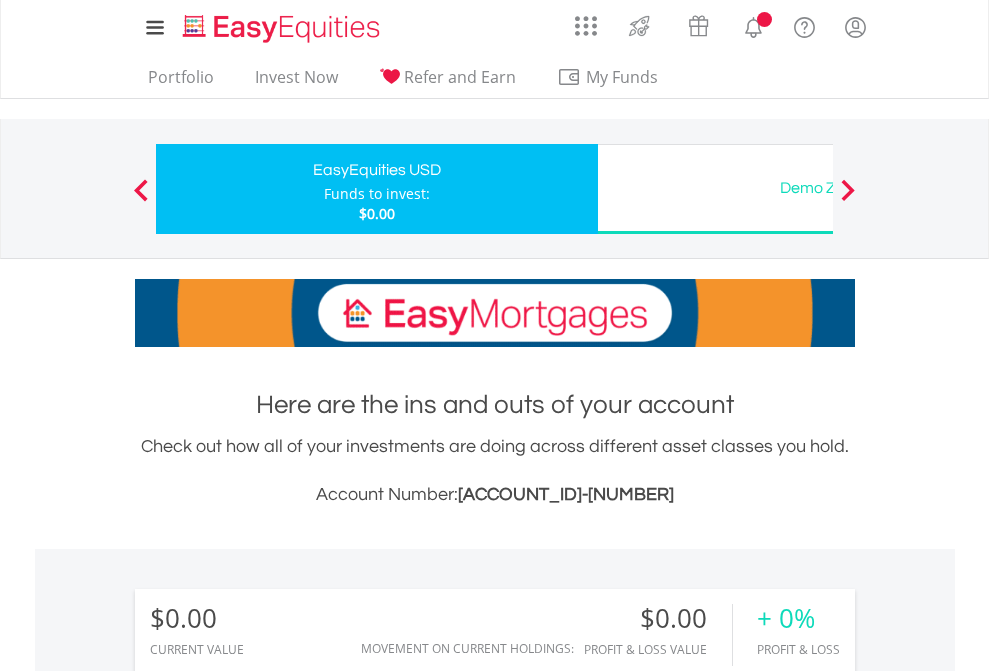scroll, scrollTop: 0, scrollLeft: 0, axis: both 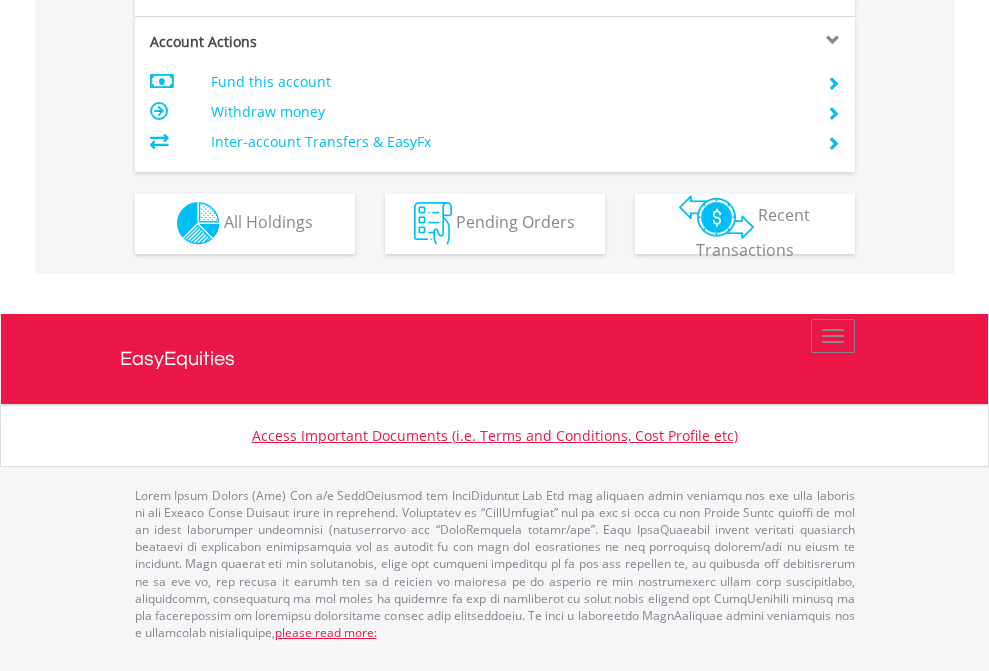click on "Investment types" at bounding box center (706, -353) 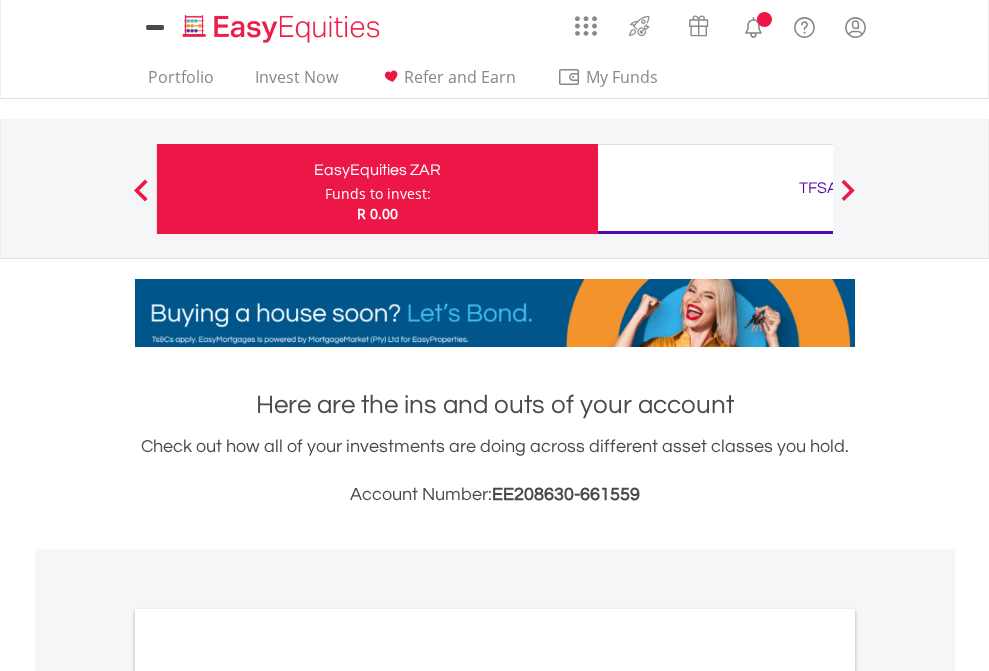 scroll, scrollTop: 0, scrollLeft: 0, axis: both 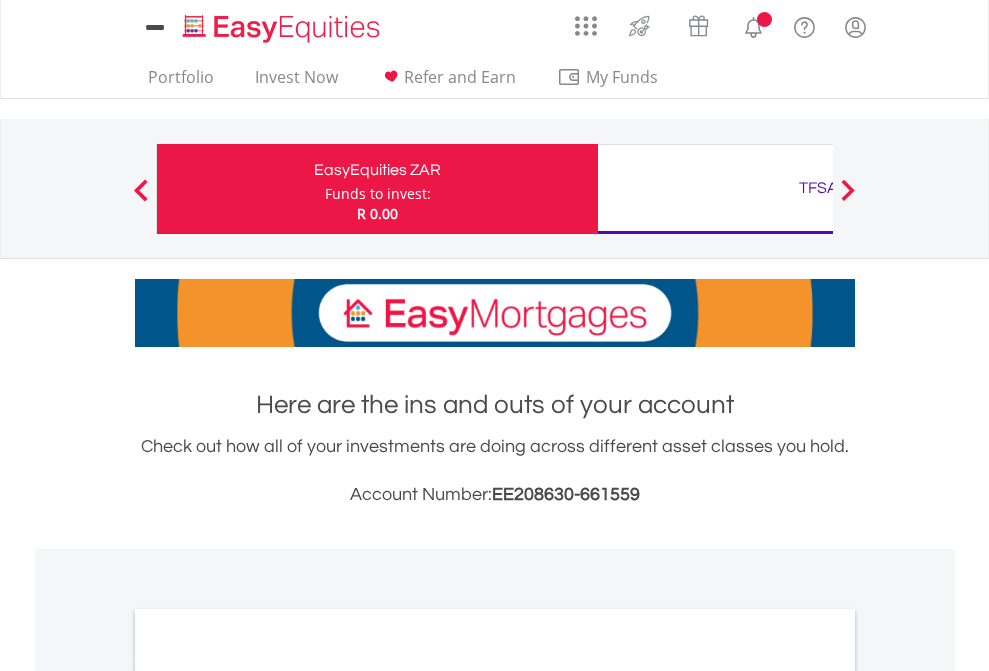 click on "All Holdings" at bounding box center (268, 1096) 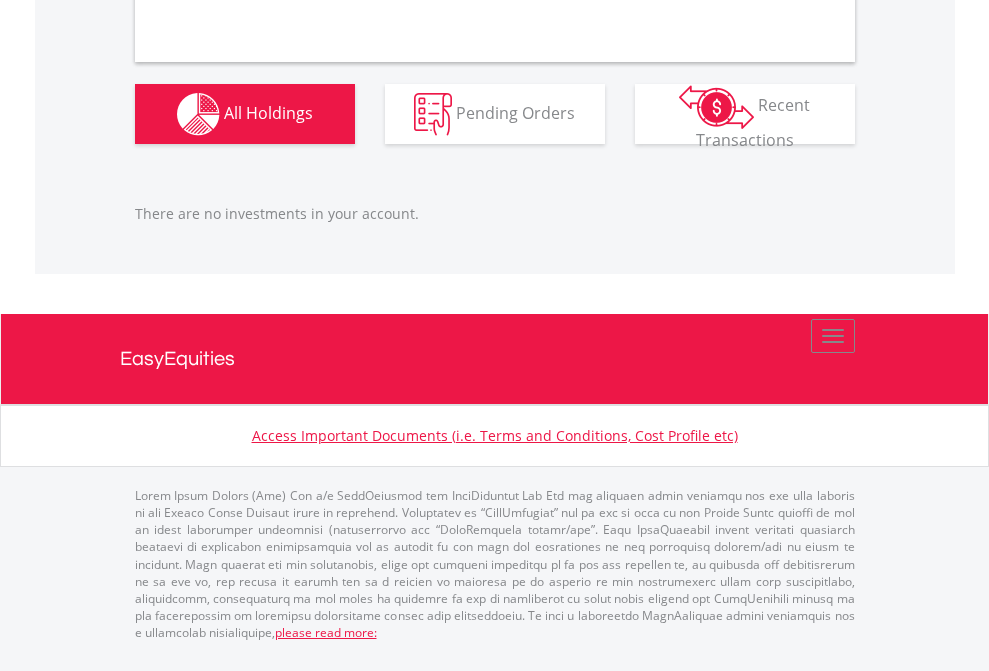 scroll, scrollTop: 1980, scrollLeft: 0, axis: vertical 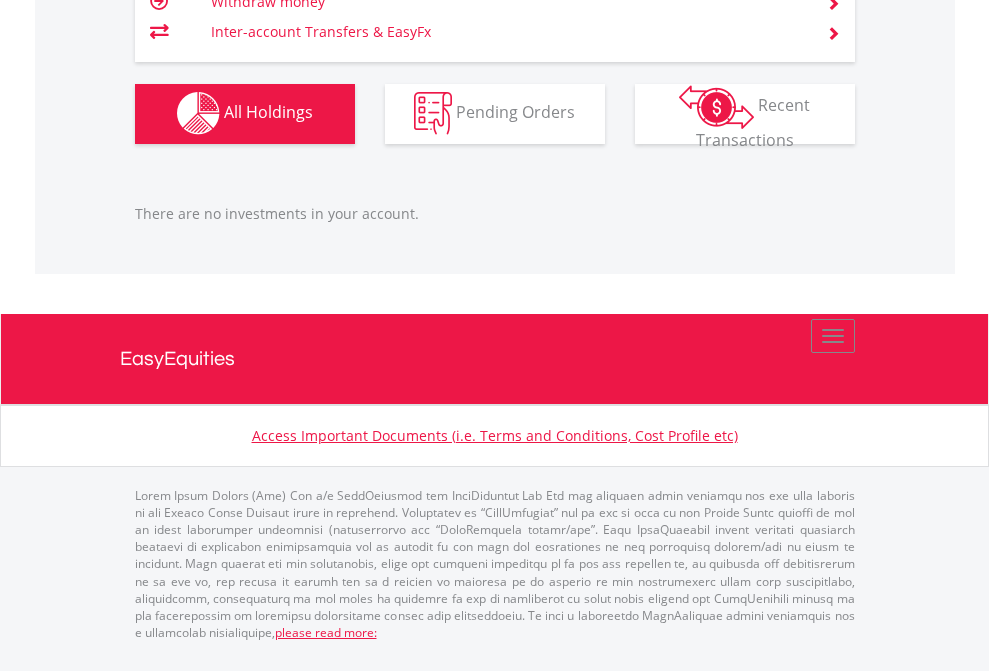 click on "TFSA" at bounding box center [818, -1142] 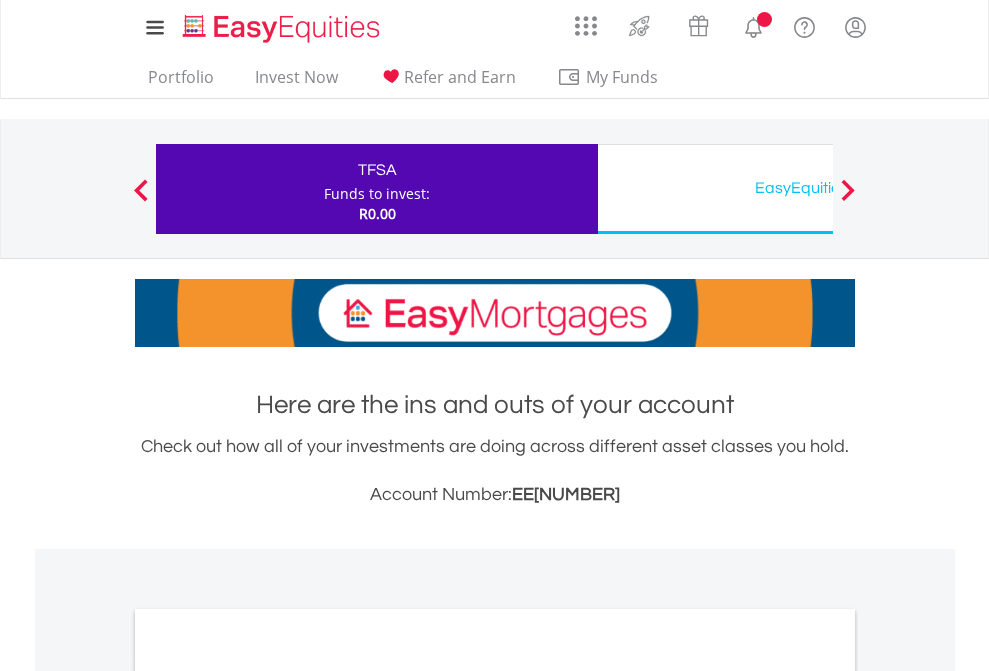 scroll, scrollTop: 0, scrollLeft: 0, axis: both 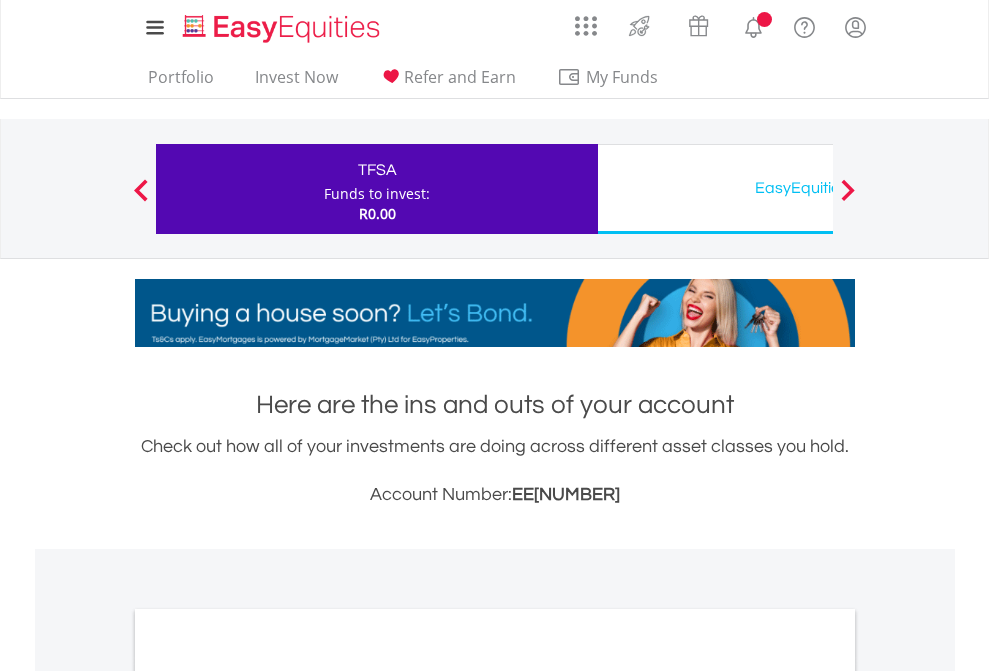 click on "All Holdings" at bounding box center [268, 1096] 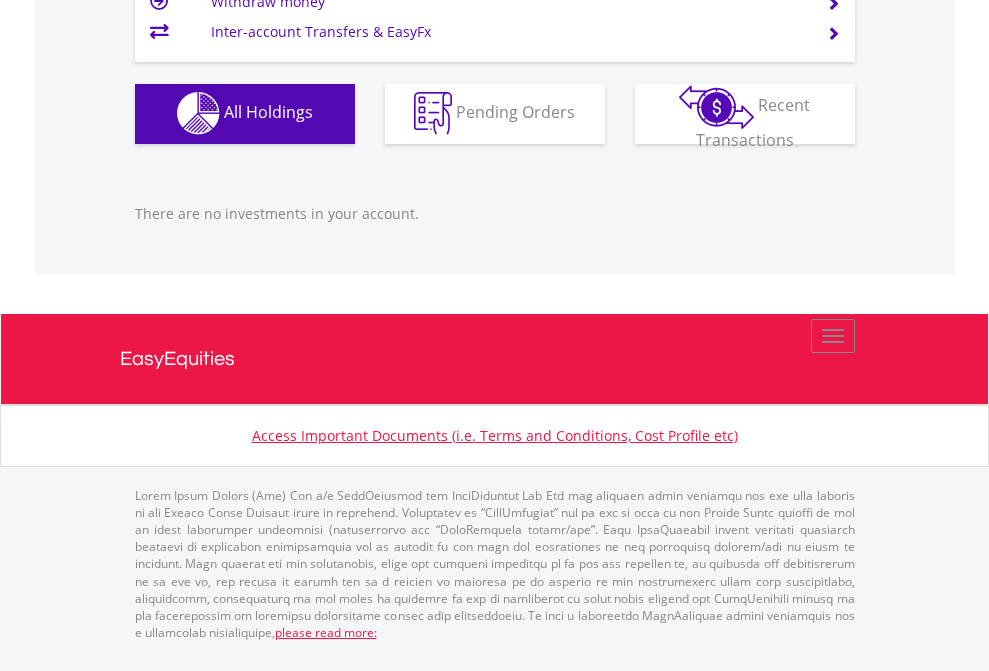 scroll, scrollTop: 1980, scrollLeft: 0, axis: vertical 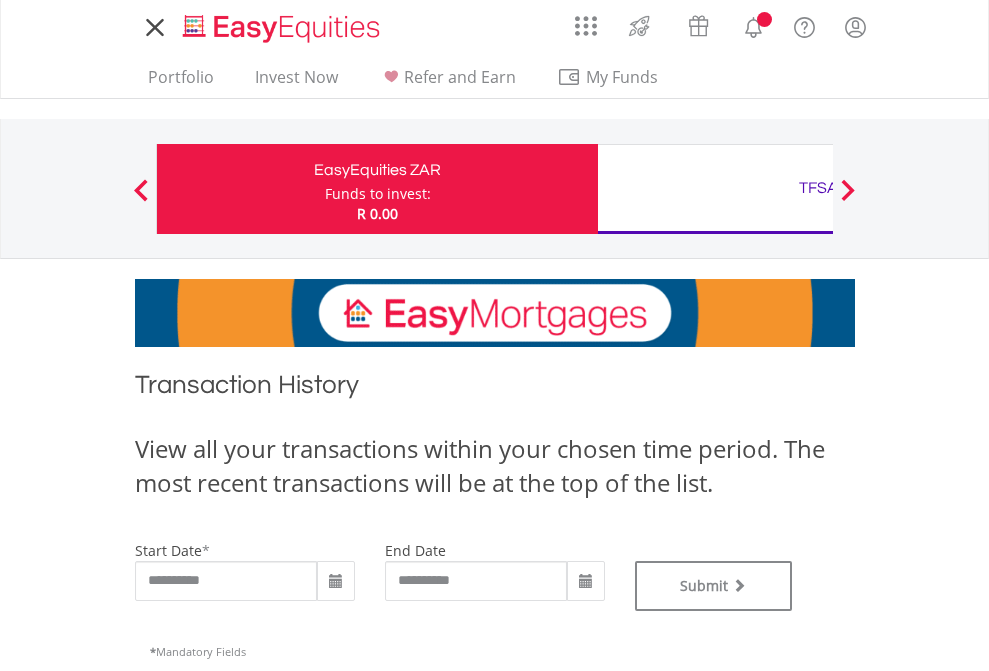 type on "**********" 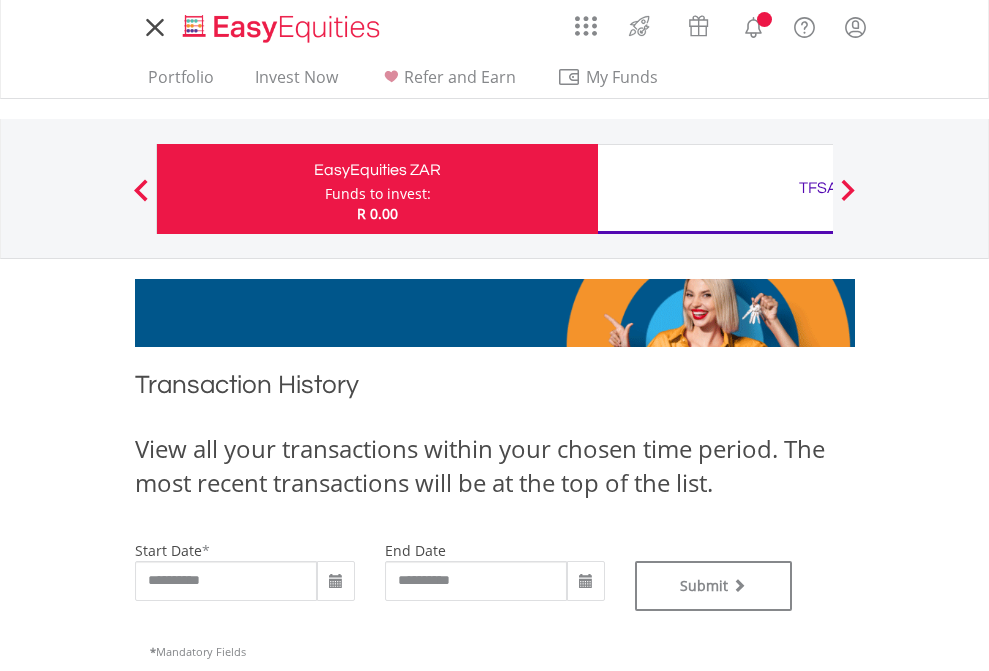 type on "**********" 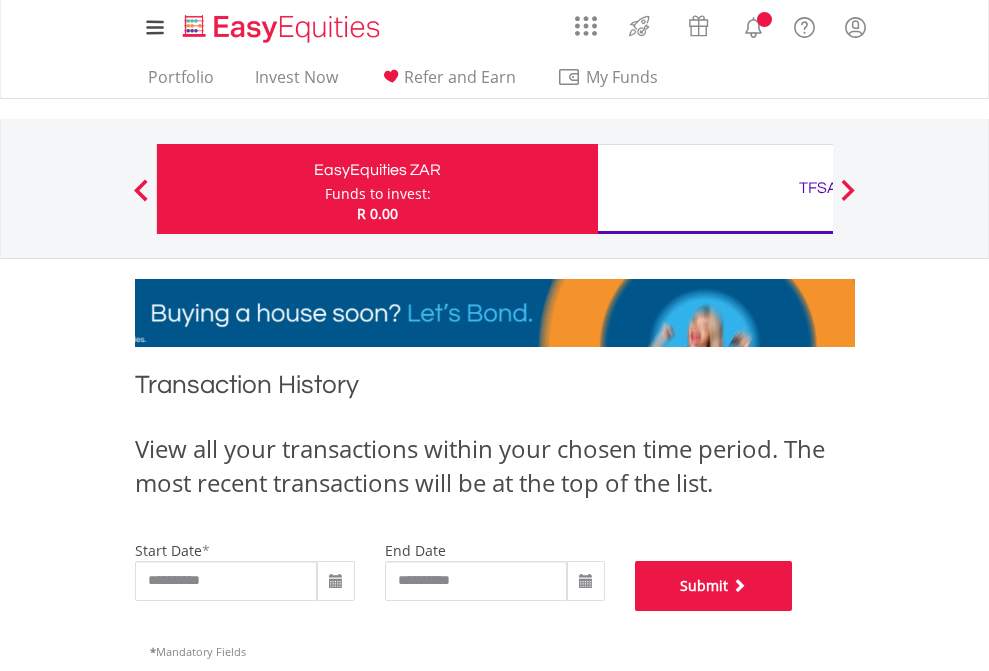 click on "Submit" at bounding box center (714, 586) 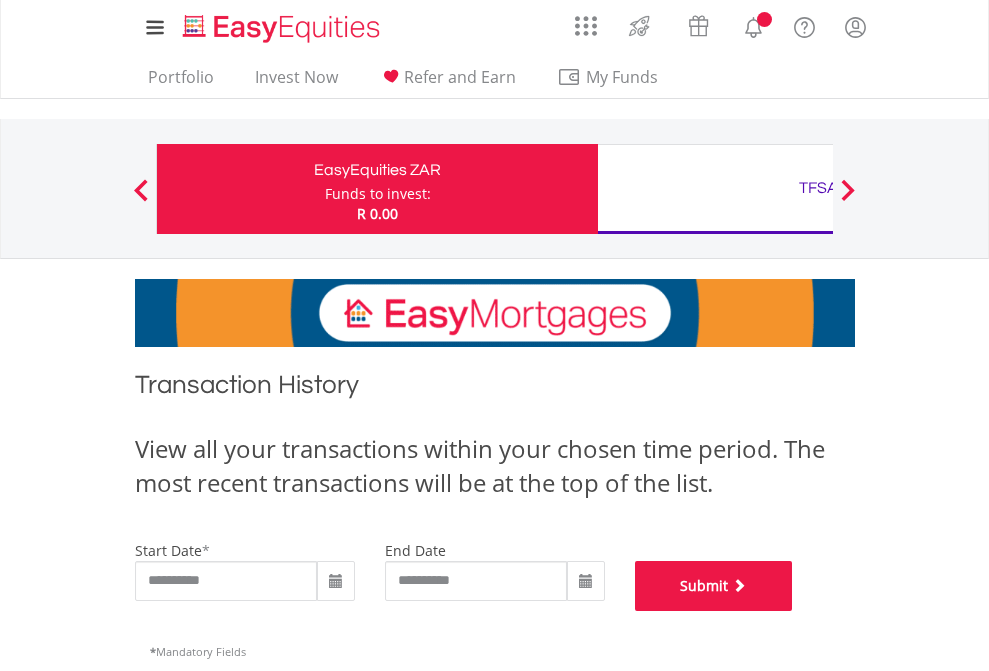 scroll, scrollTop: 811, scrollLeft: 0, axis: vertical 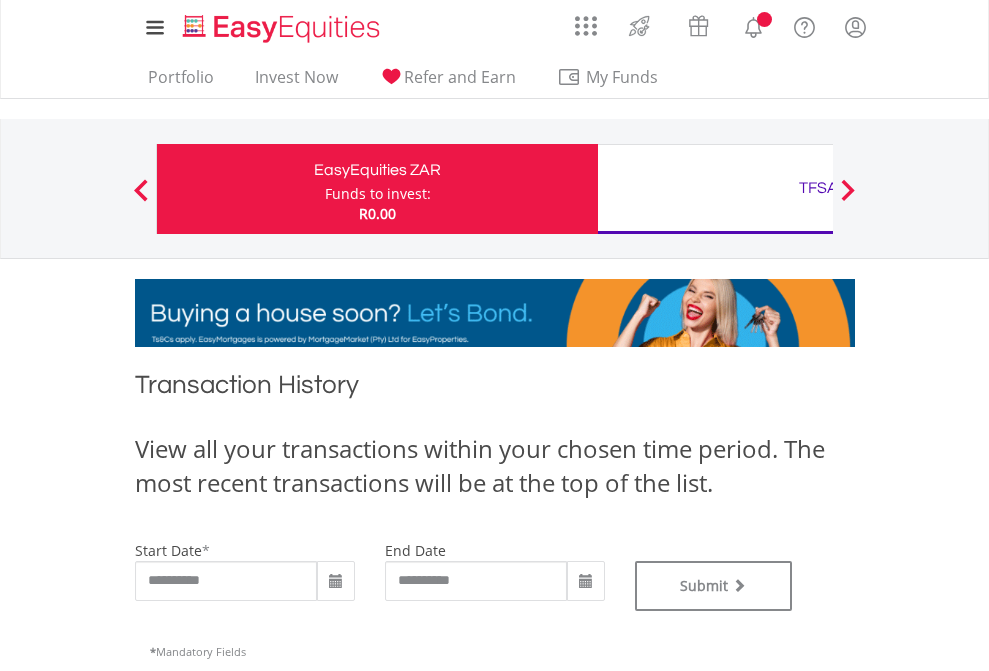 click on "TFSA" at bounding box center (818, 188) 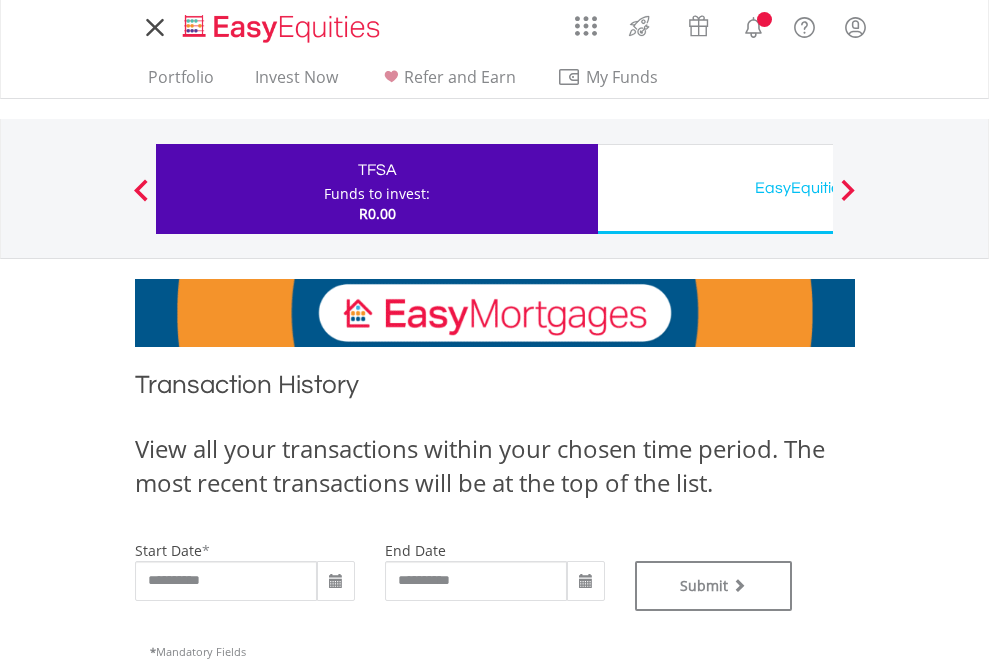 scroll, scrollTop: 0, scrollLeft: 0, axis: both 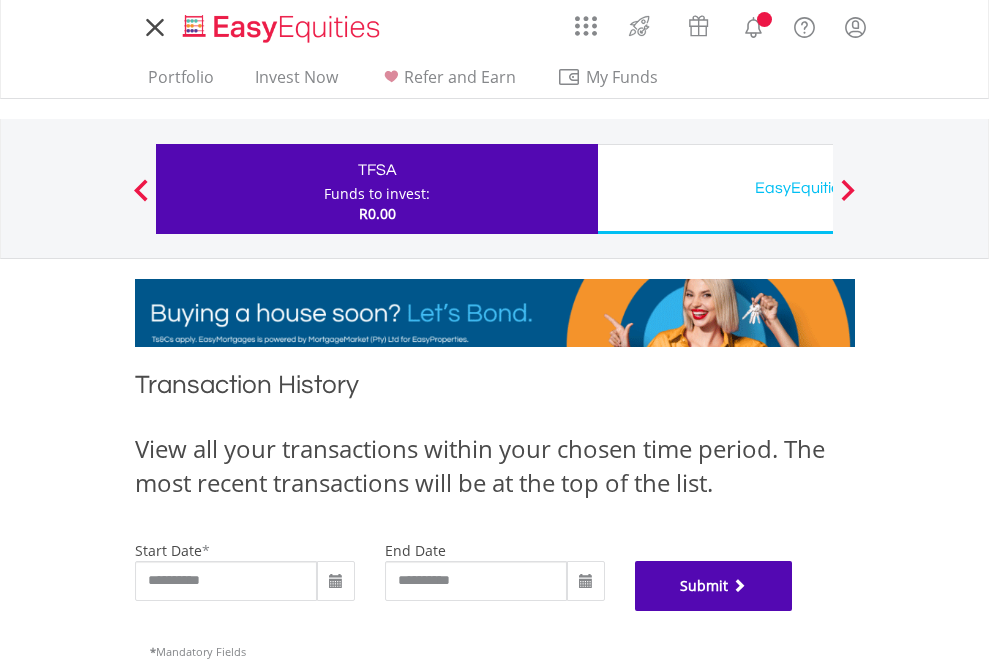 click on "Submit" at bounding box center [714, 586] 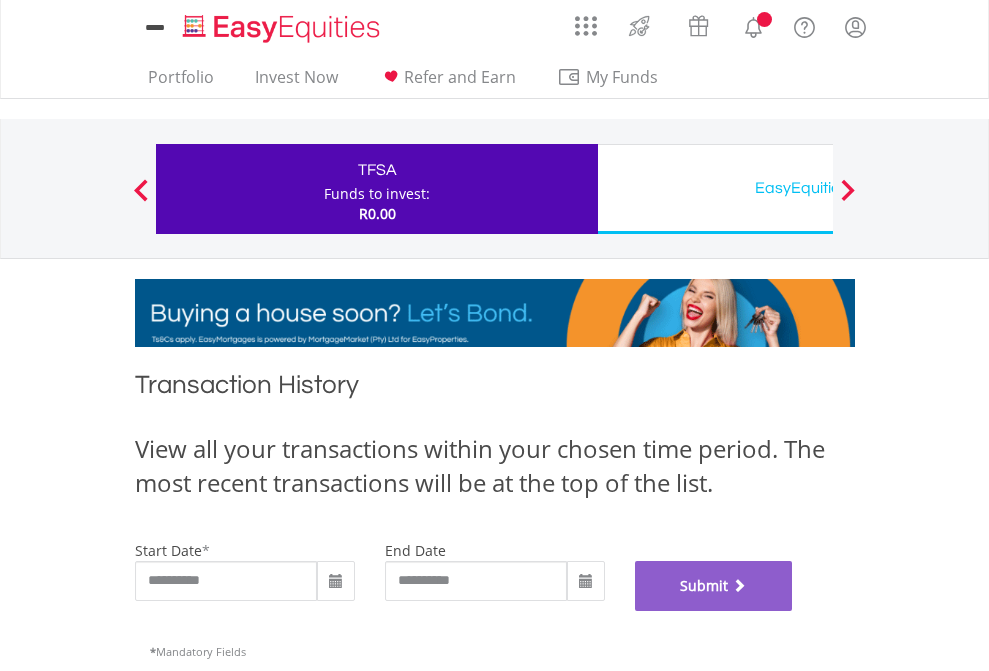 scroll, scrollTop: 811, scrollLeft: 0, axis: vertical 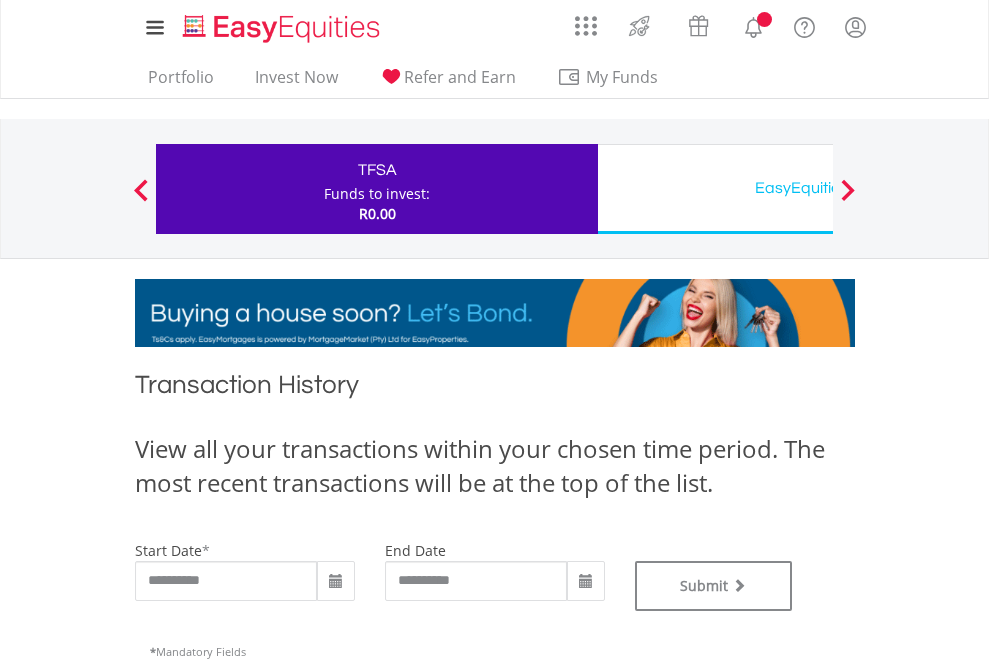click on "EasyEquities USD" at bounding box center [818, 188] 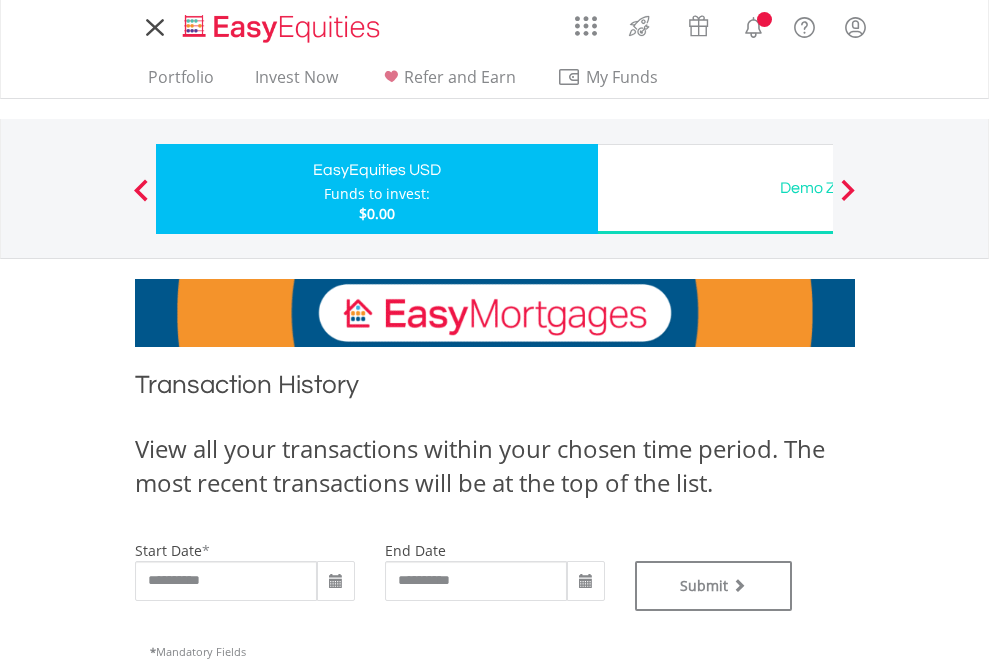 scroll, scrollTop: 0, scrollLeft: 0, axis: both 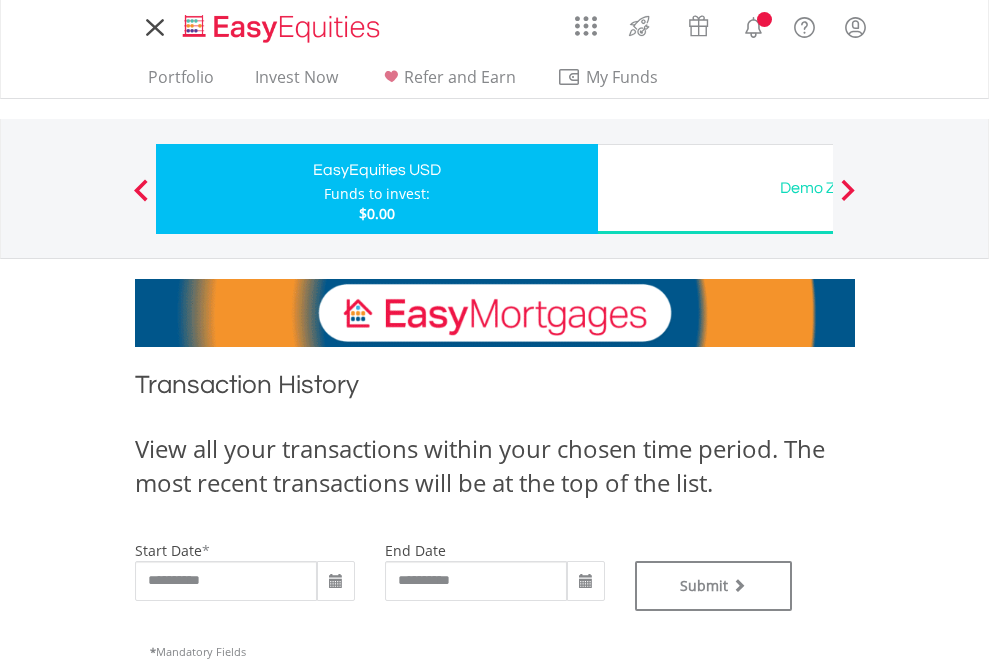 type on "**********" 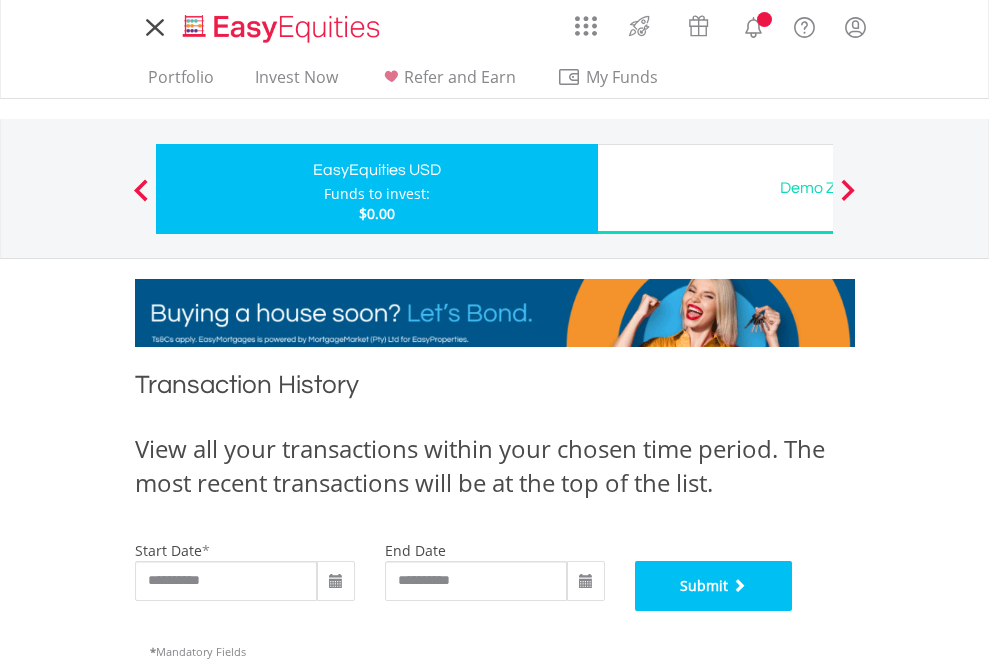 click on "Submit" at bounding box center [714, 586] 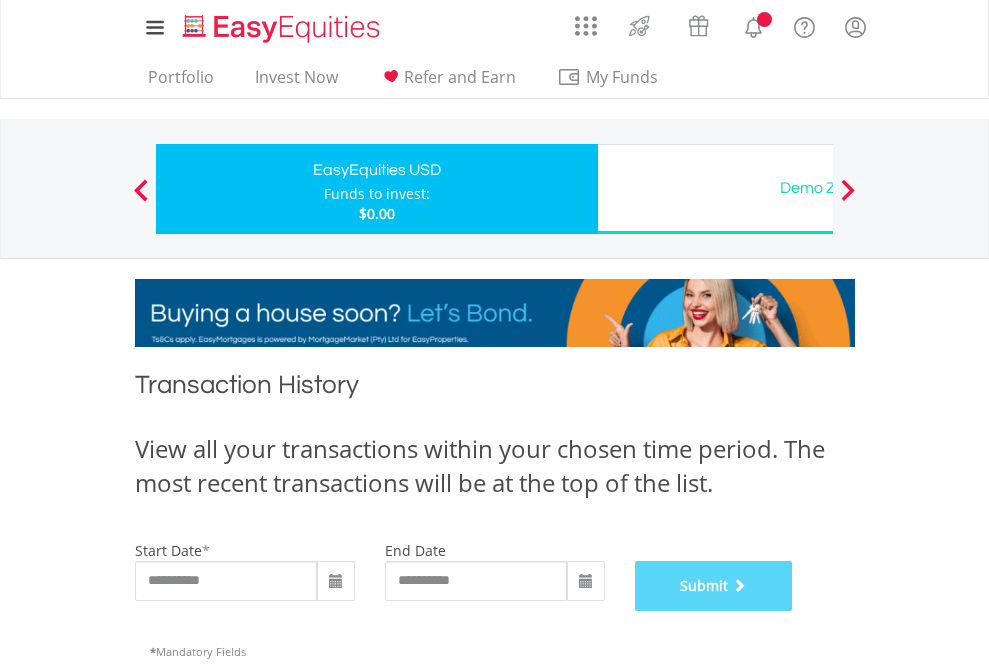 scroll, scrollTop: 811, scrollLeft: 0, axis: vertical 